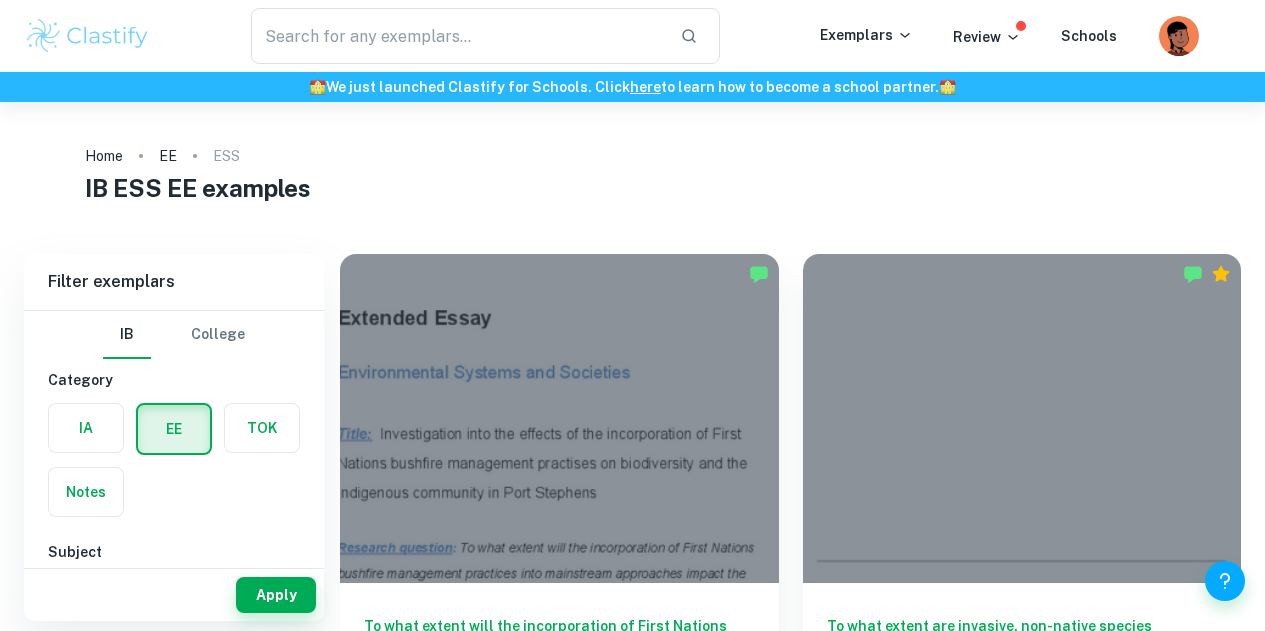 scroll, scrollTop: 0, scrollLeft: 0, axis: both 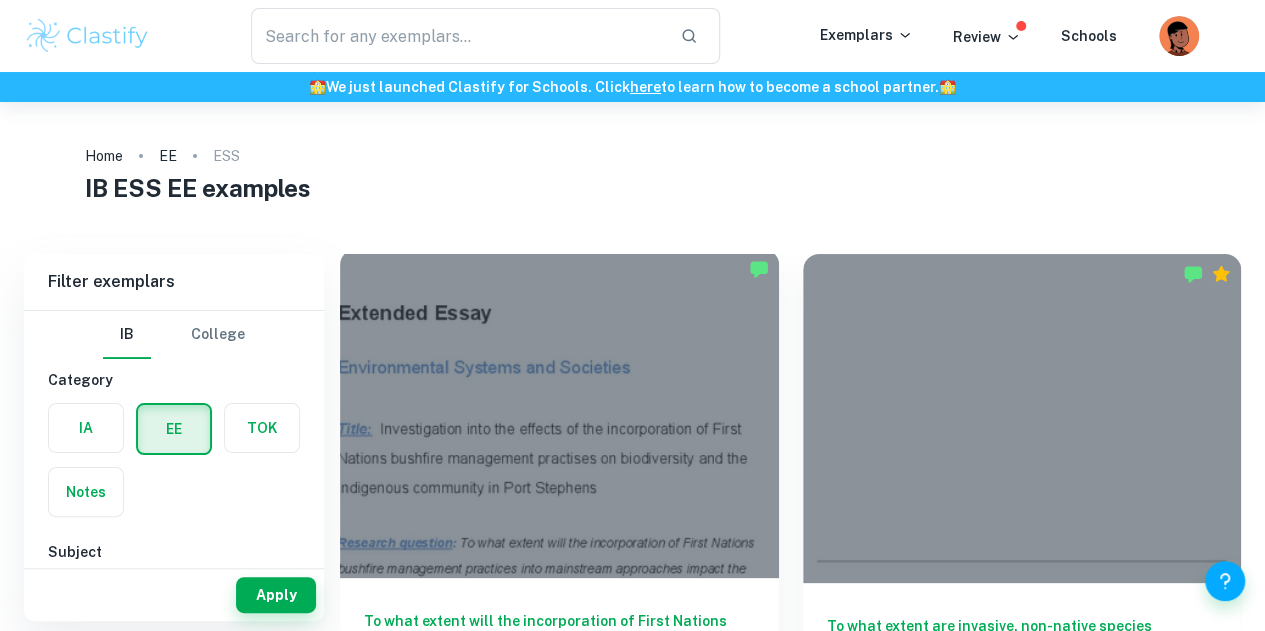 click on "To what extent will the incorporation of First Nations bushfire management practices into mainstream approaches impact the biodiversity and the [DEMOGRAPHIC_DATA] community in [GEOGRAPHIC_DATA][PERSON_NAME], [GEOGRAPHIC_DATA]? EE ESS A" at bounding box center (559, 668) 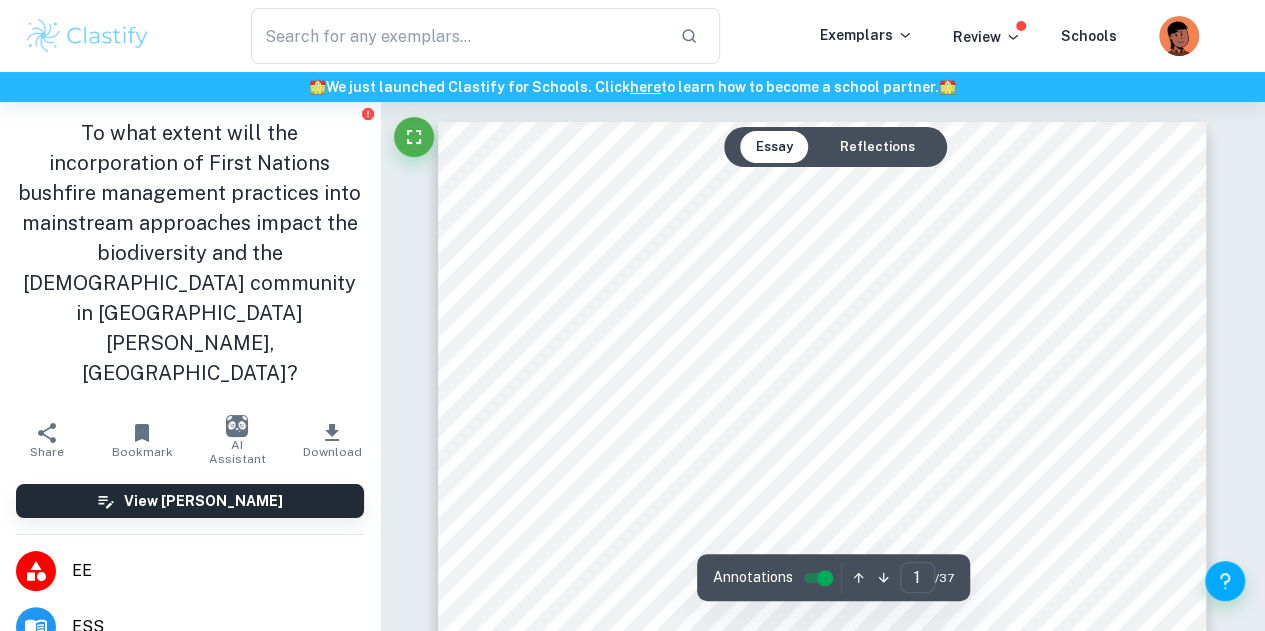 scroll, scrollTop: 18, scrollLeft: 0, axis: vertical 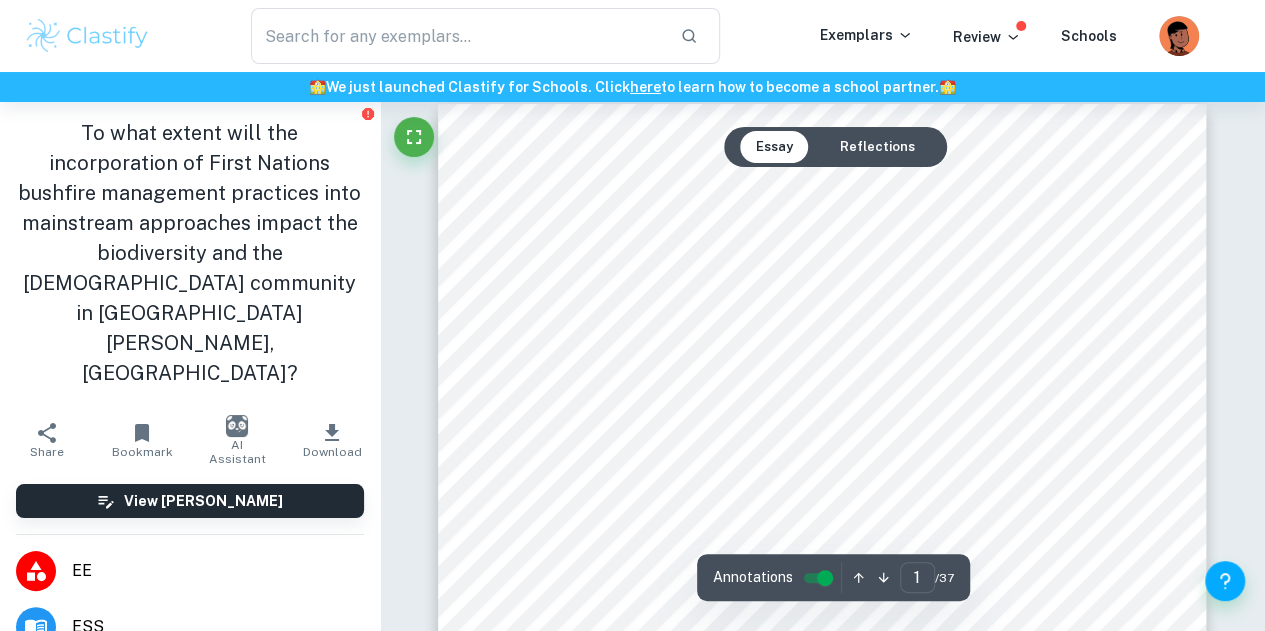 click on "Reflections" at bounding box center [877, 147] 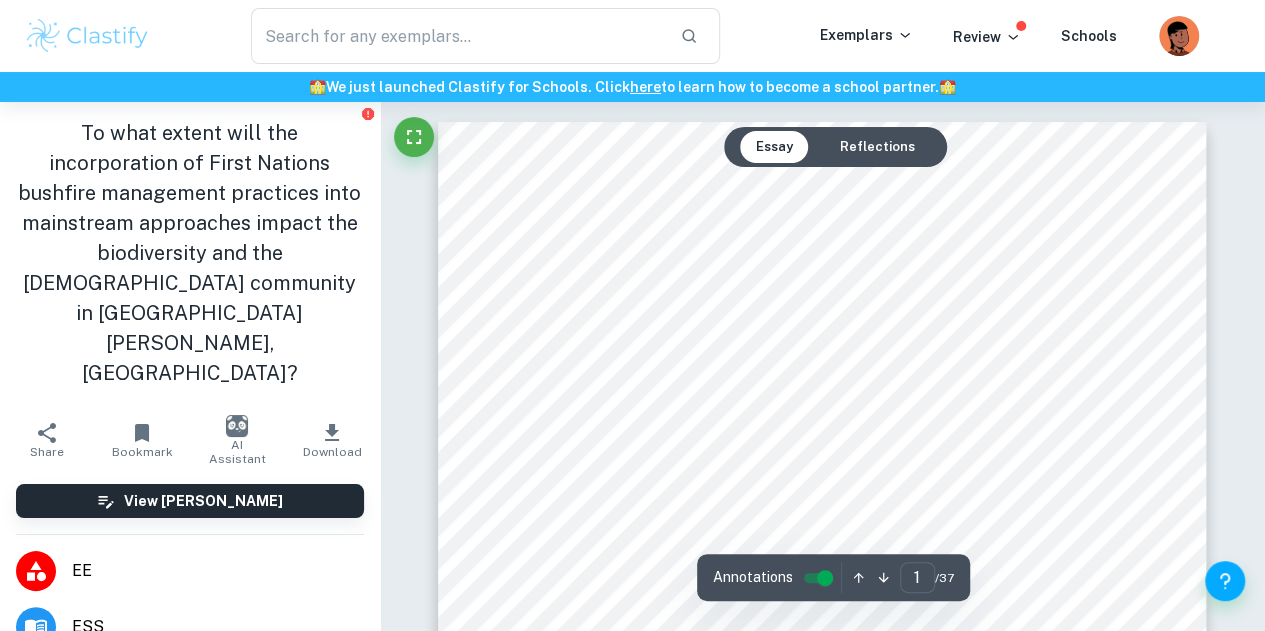 click on "Reflections" at bounding box center (877, 147) 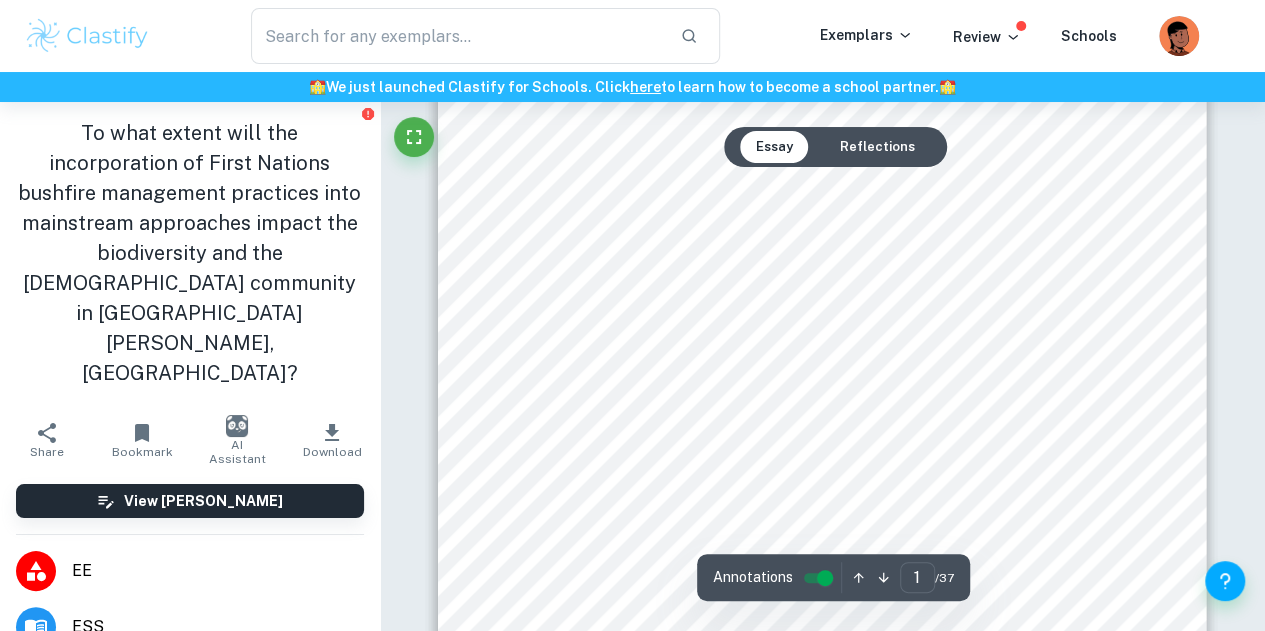 scroll, scrollTop: 400, scrollLeft: 0, axis: vertical 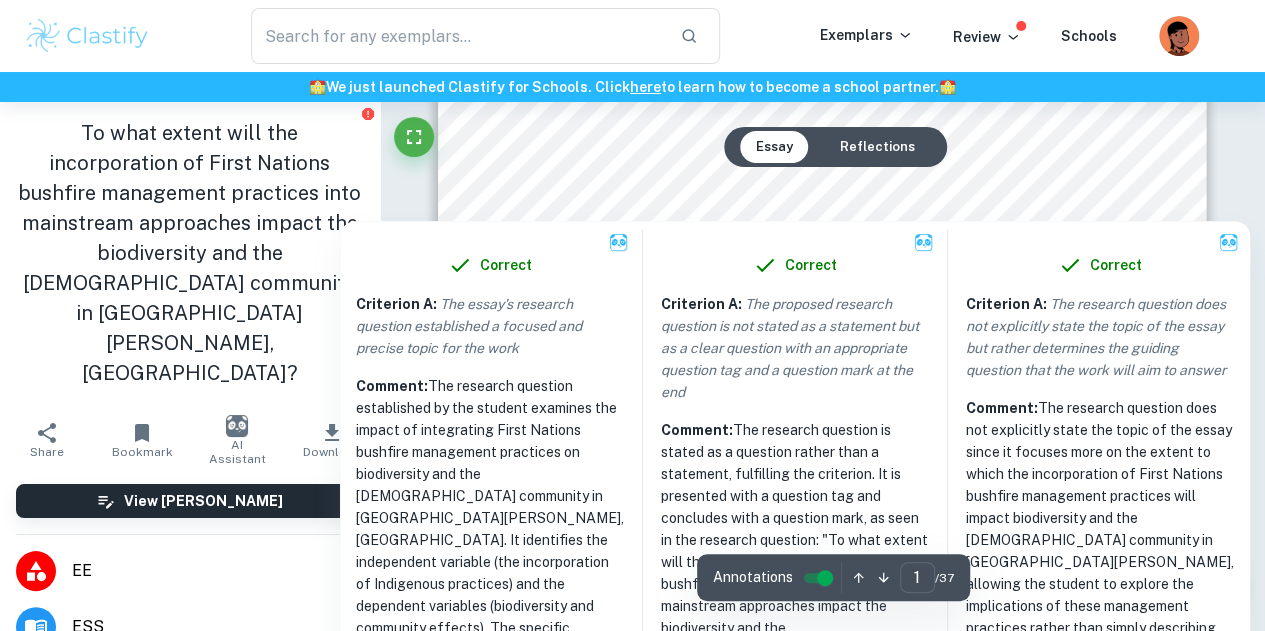click on "Reflections" at bounding box center [877, 147] 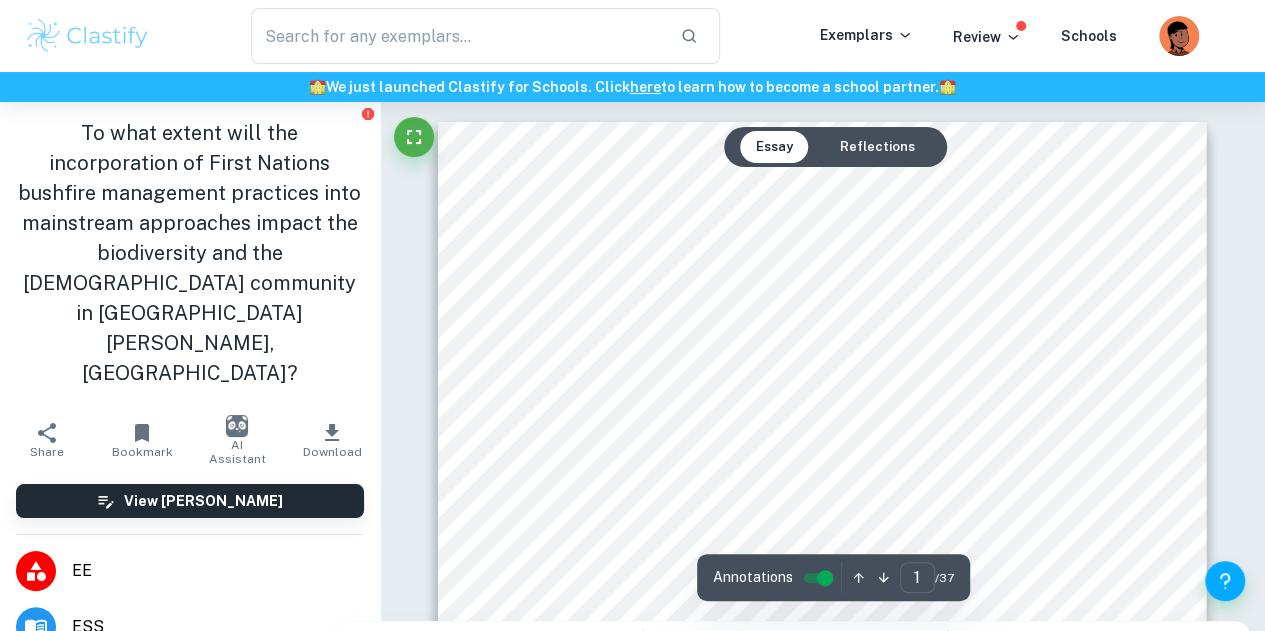 click on "Reflections" at bounding box center (877, 147) 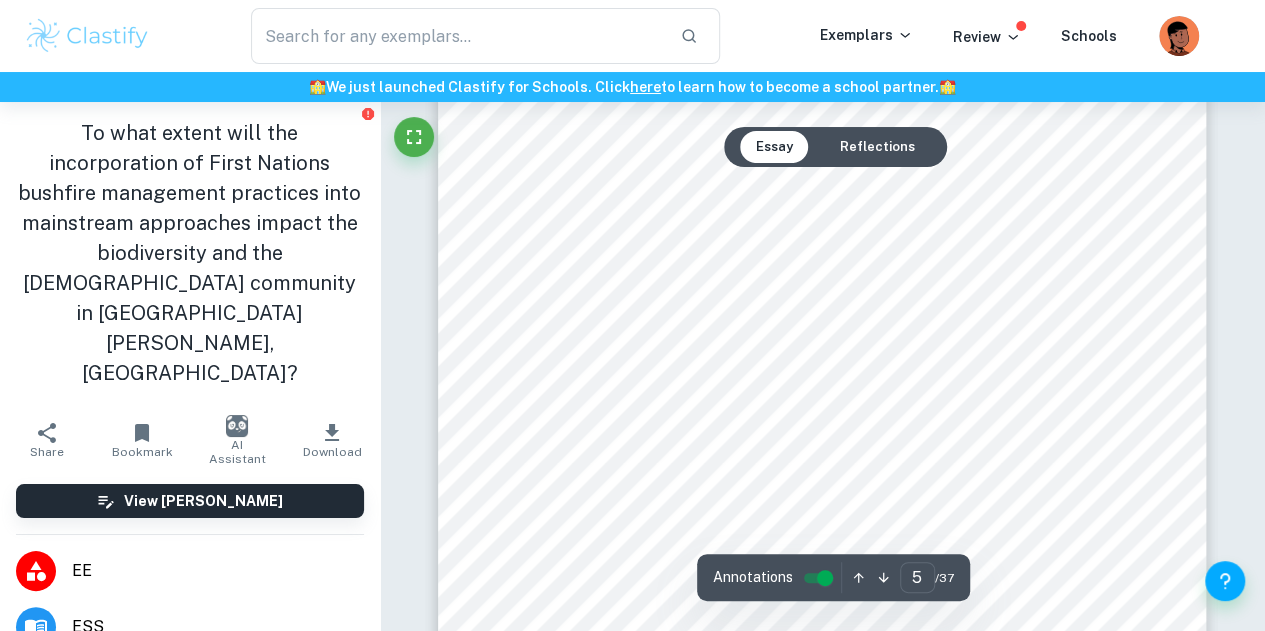 scroll, scrollTop: 4654, scrollLeft: 0, axis: vertical 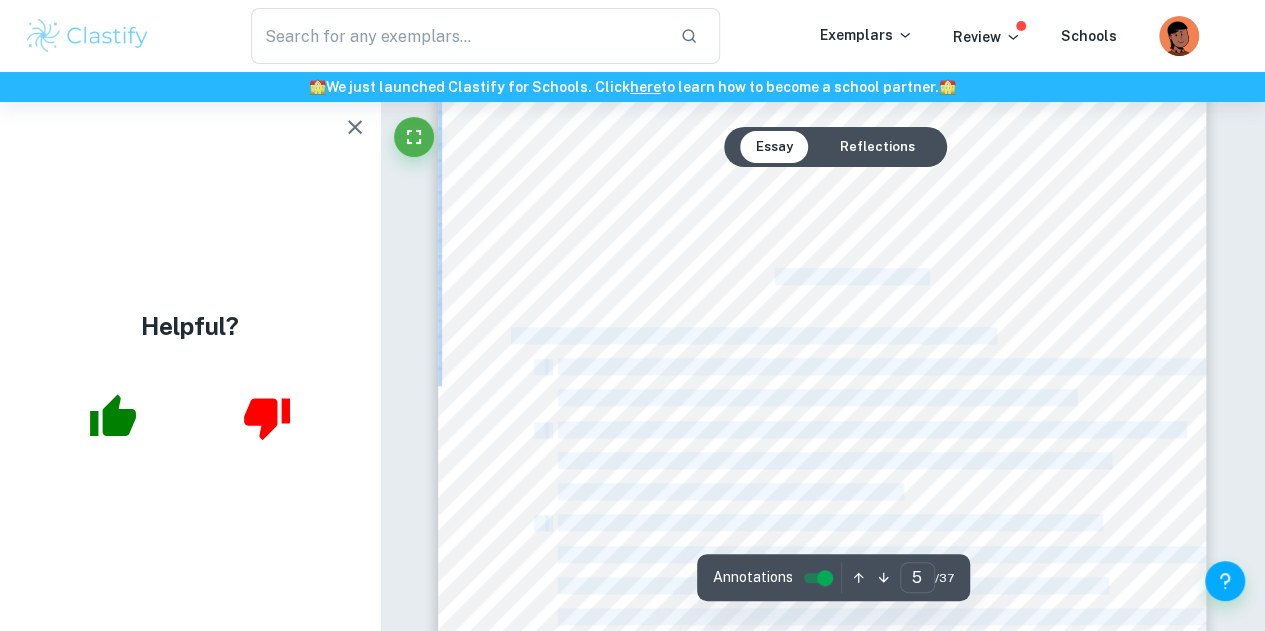 drag, startPoint x: 774, startPoint y: 273, endPoint x: 931, endPoint y: 273, distance: 157 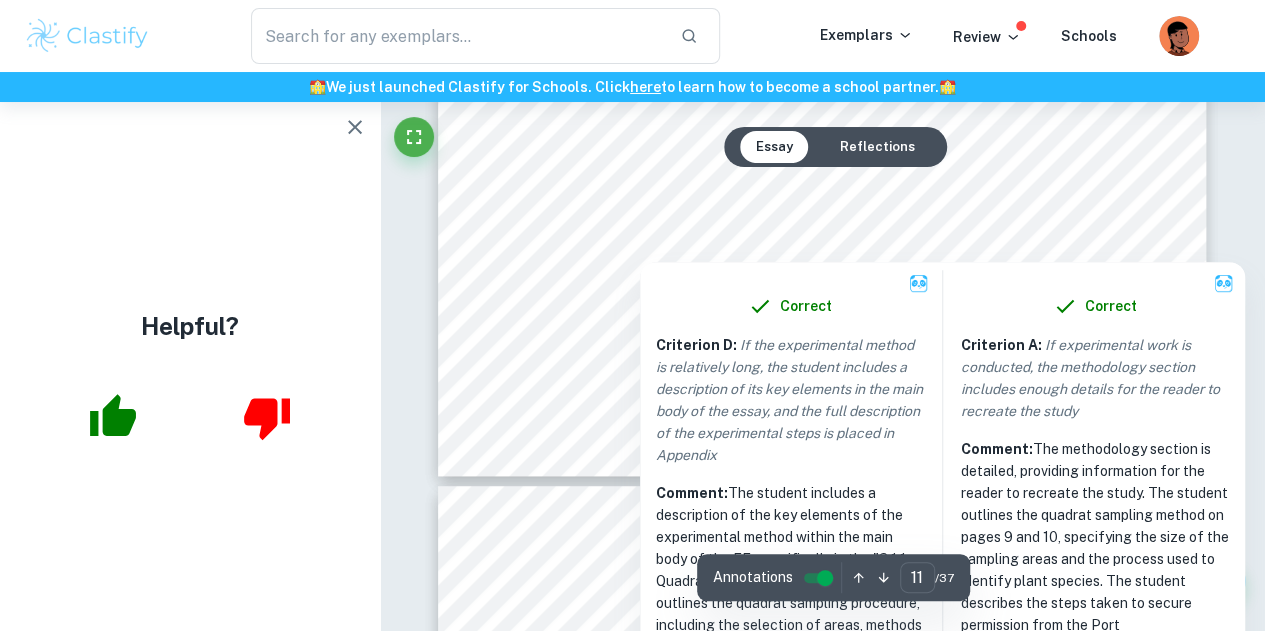 scroll, scrollTop: 11796, scrollLeft: 0, axis: vertical 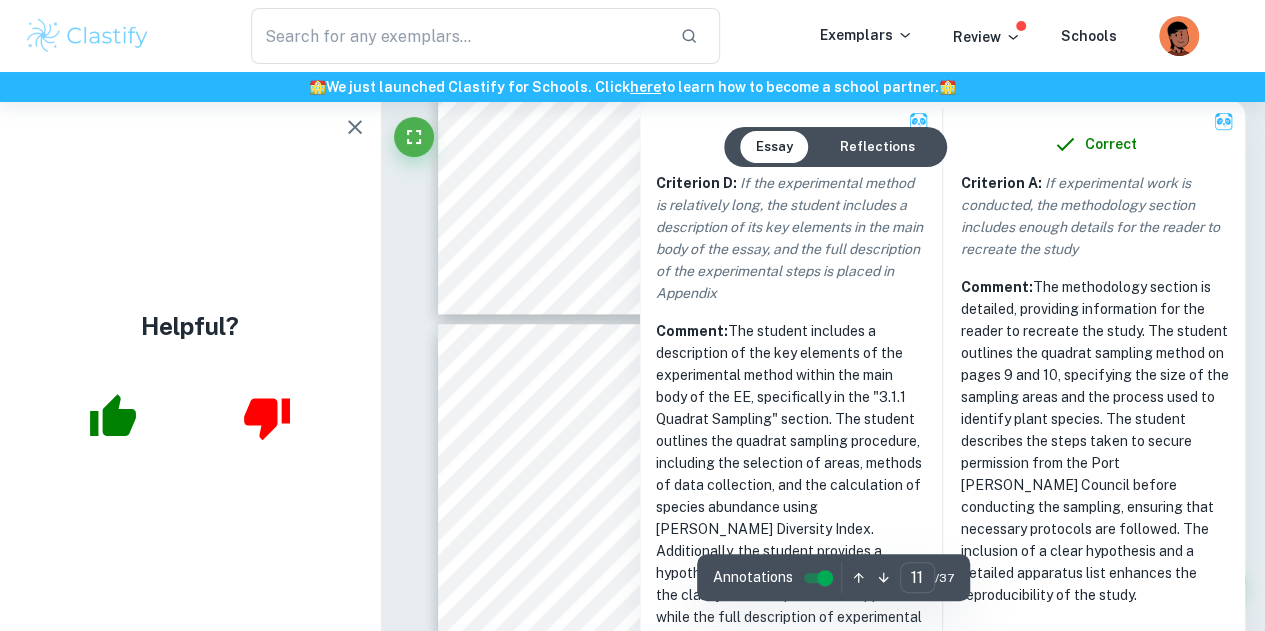 type on "12" 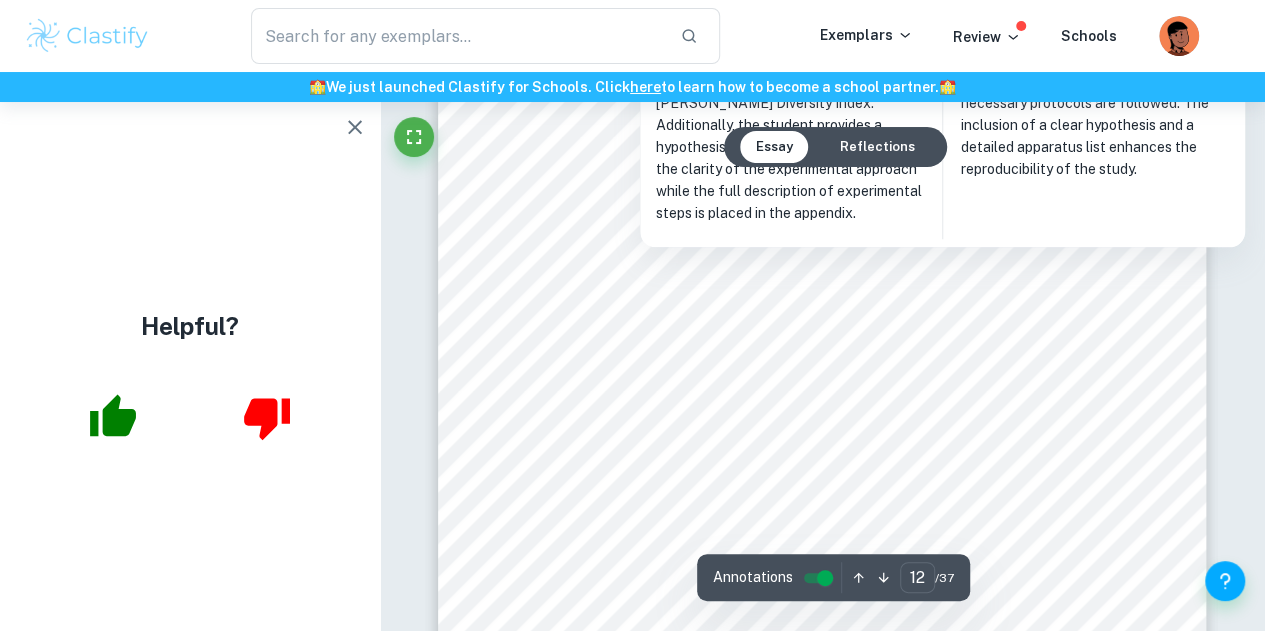 scroll, scrollTop: 12384, scrollLeft: 0, axis: vertical 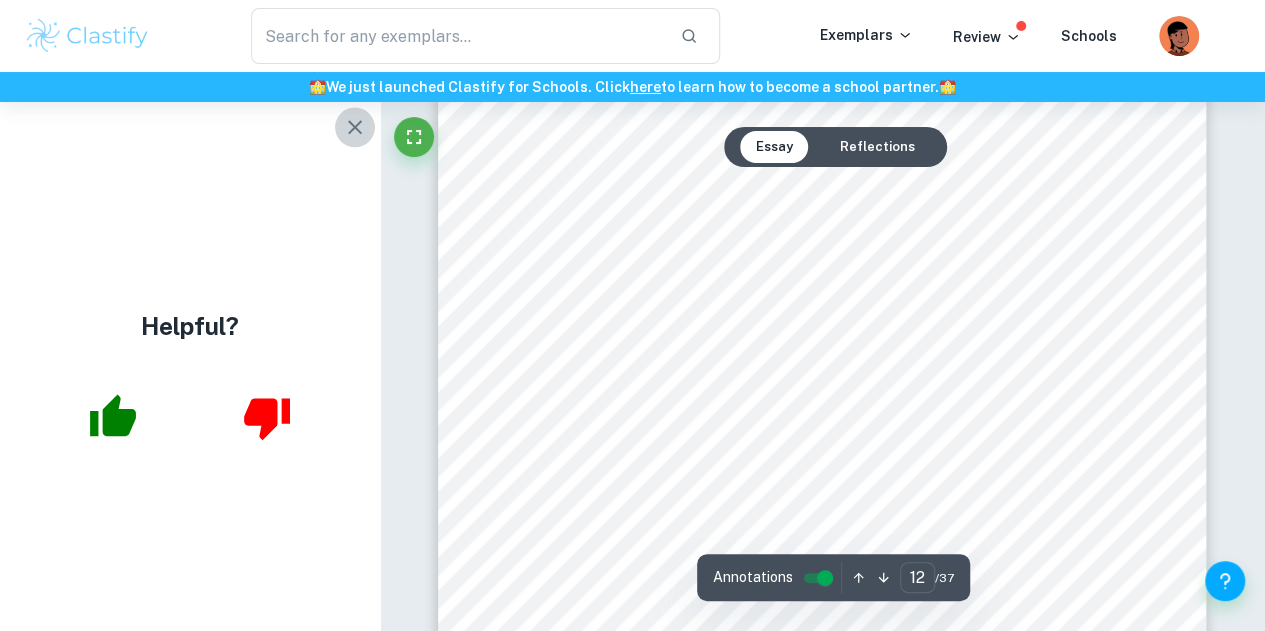 click 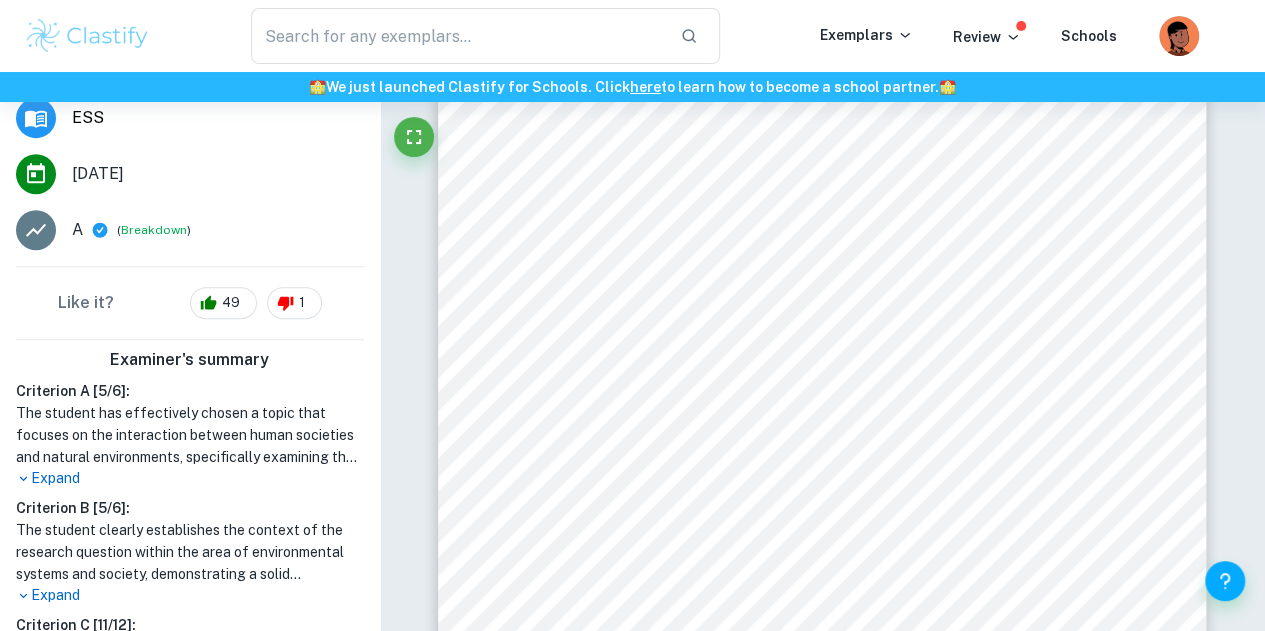 scroll, scrollTop: 507, scrollLeft: 0, axis: vertical 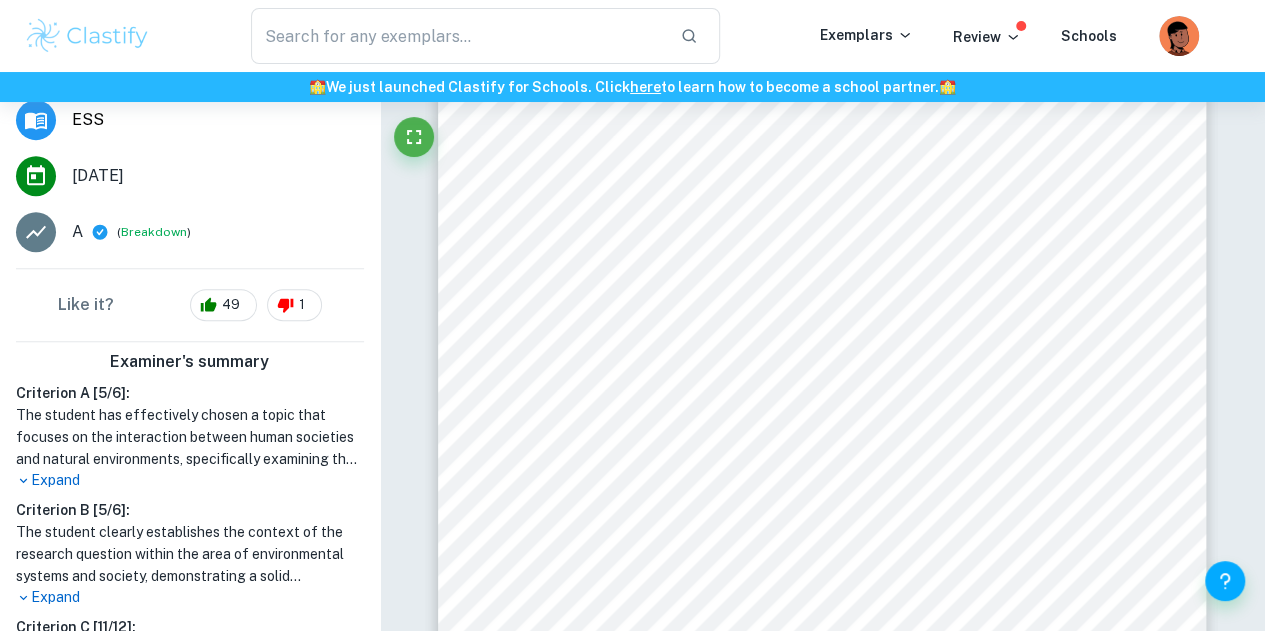 click on "A ( Breakdown )" at bounding box center [218, 232] 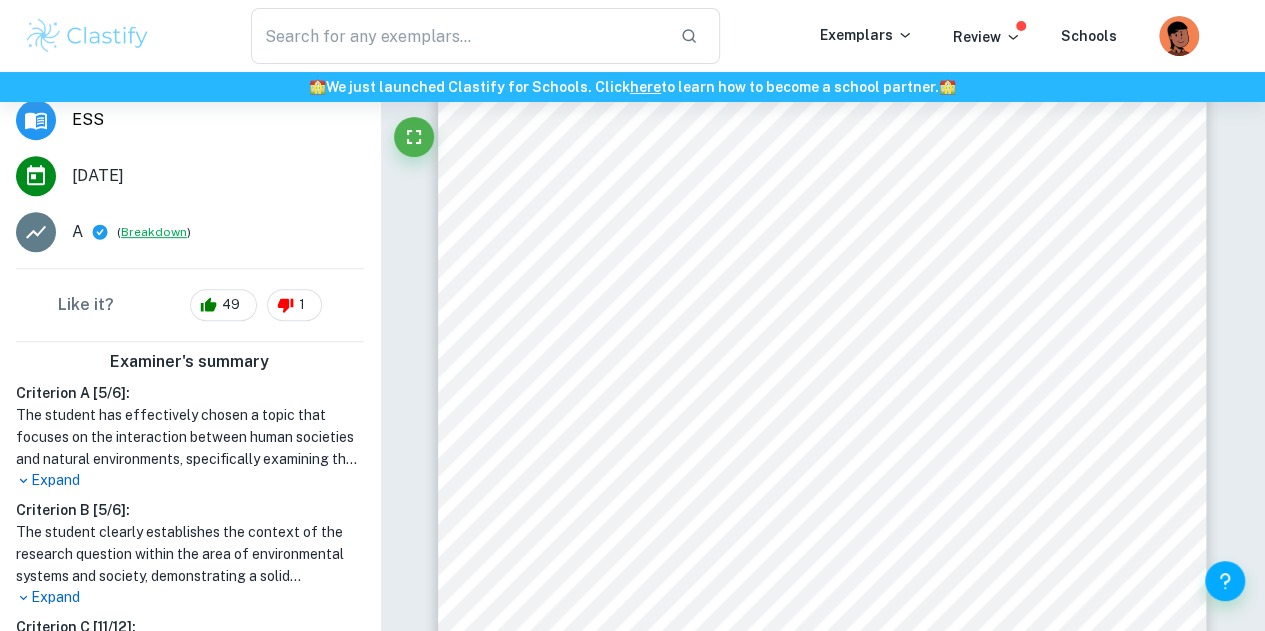 click on "Breakdown" at bounding box center (154, 232) 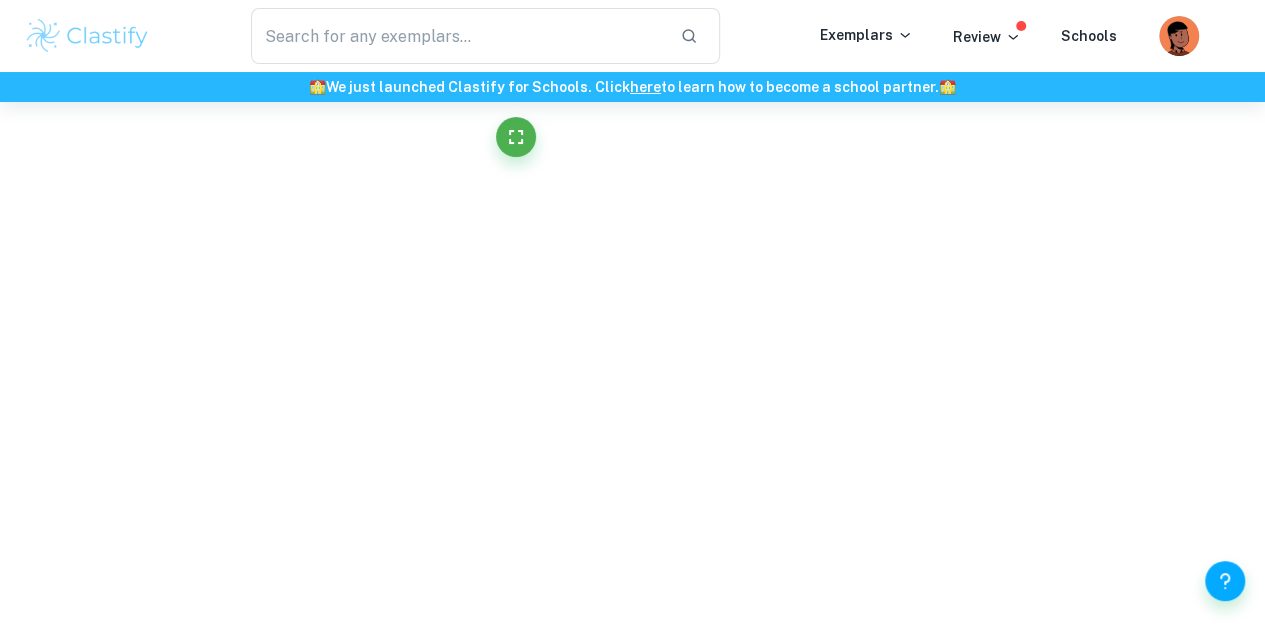 scroll, scrollTop: 0, scrollLeft: 0, axis: both 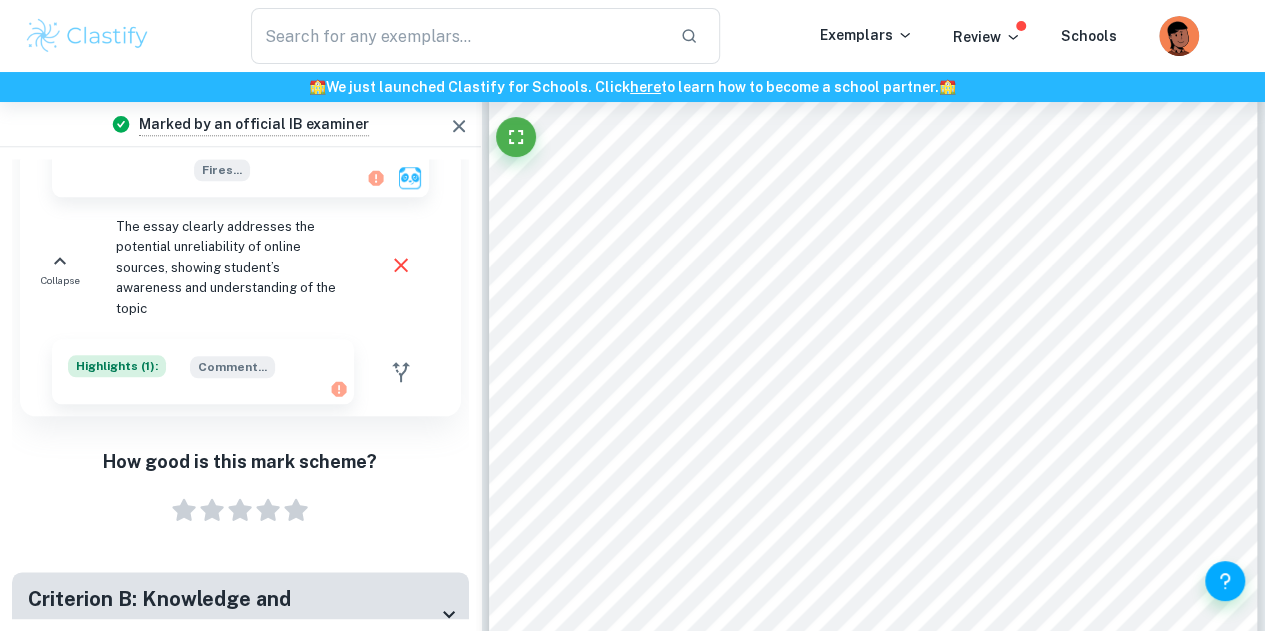 click on "Criterion B: Knowledge and Understanding" at bounding box center (232, 614) 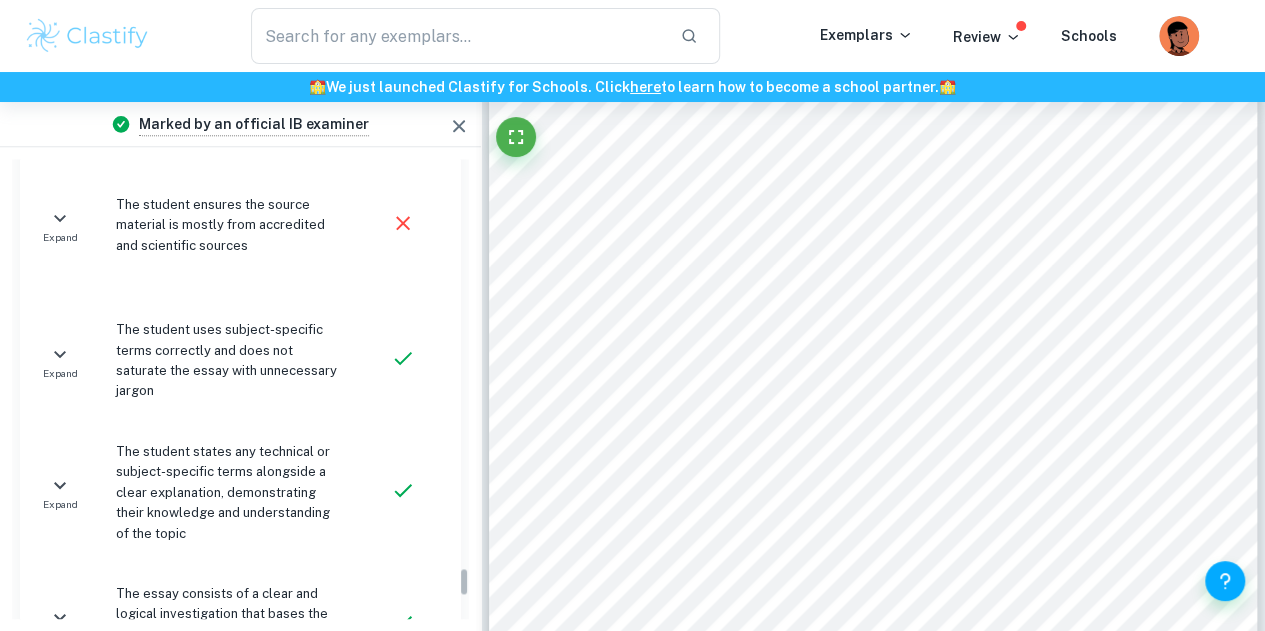 scroll, scrollTop: 6476, scrollLeft: 0, axis: vertical 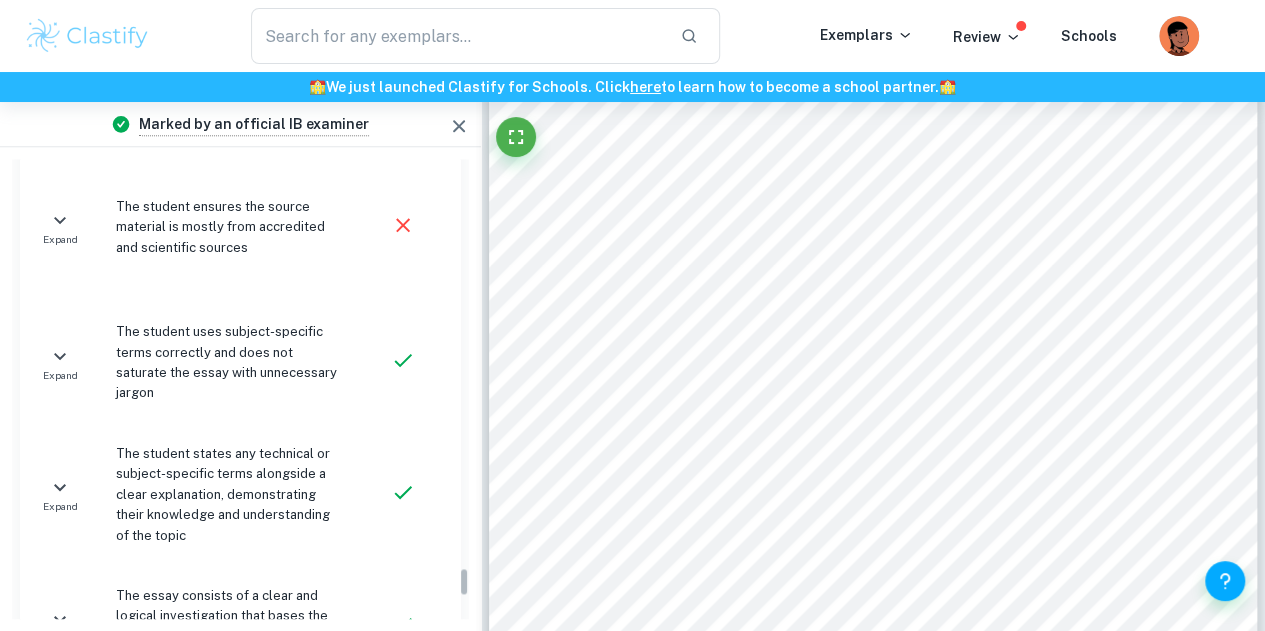 click on "The essay consists of a clear and logical investigation that bases the conclusion on results derived from the raw data" at bounding box center (230, 627) 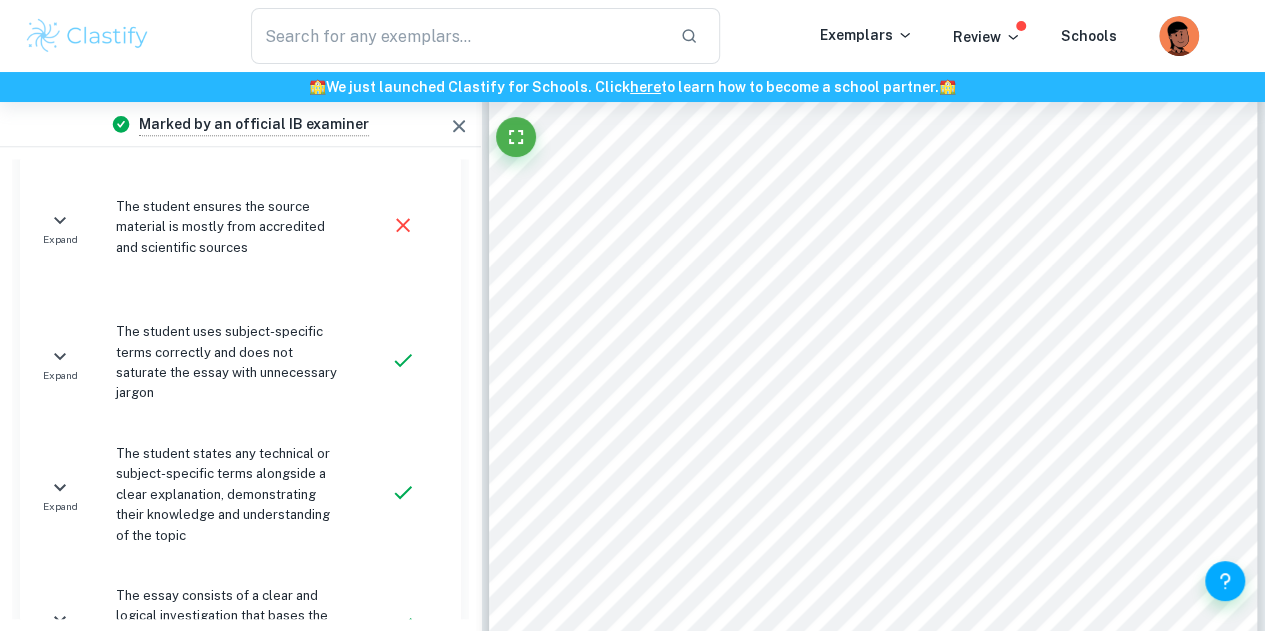 click on "The student states any technical or subject-specific terms alongside a clear explanation, demonstrating their knowledge and understanding of the topic" at bounding box center [226, 495] 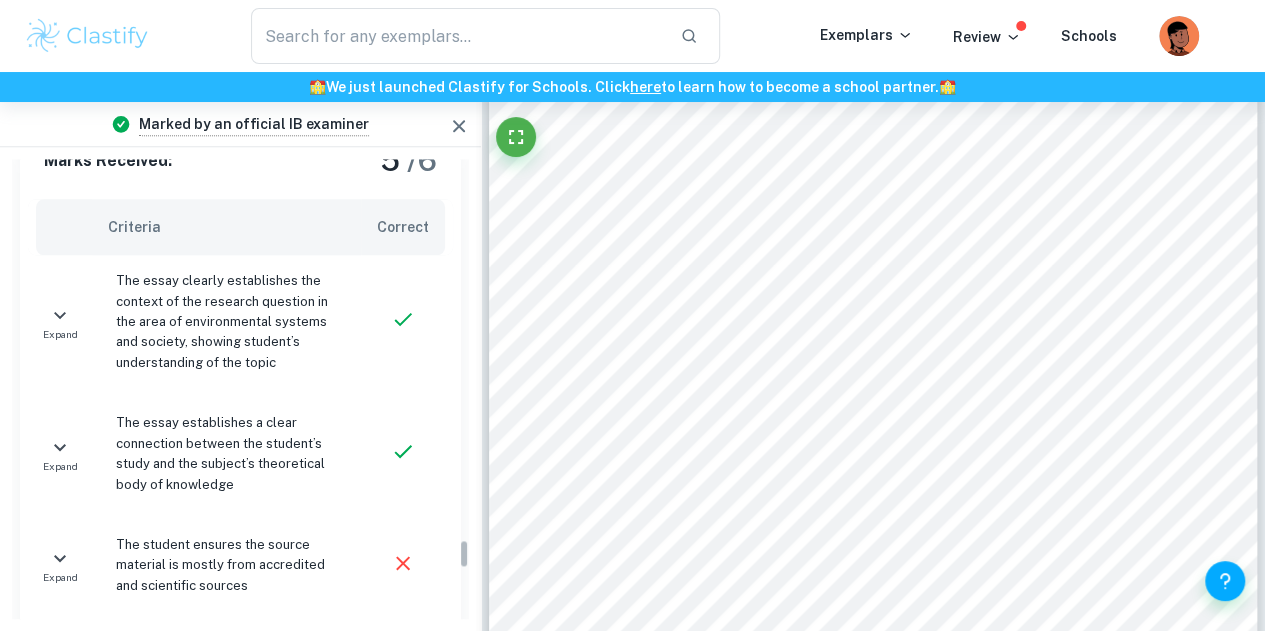 scroll, scrollTop: 6022, scrollLeft: 0, axis: vertical 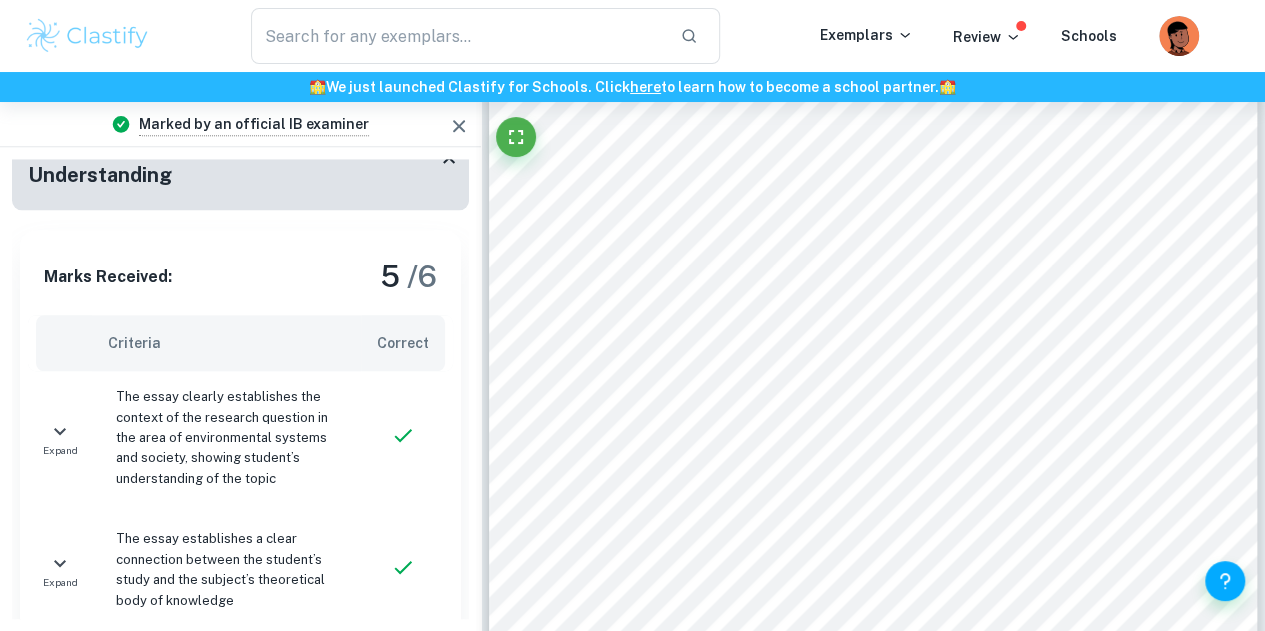 drag, startPoint x: 124, startPoint y: 335, endPoint x: 251, endPoint y: 370, distance: 131.73459 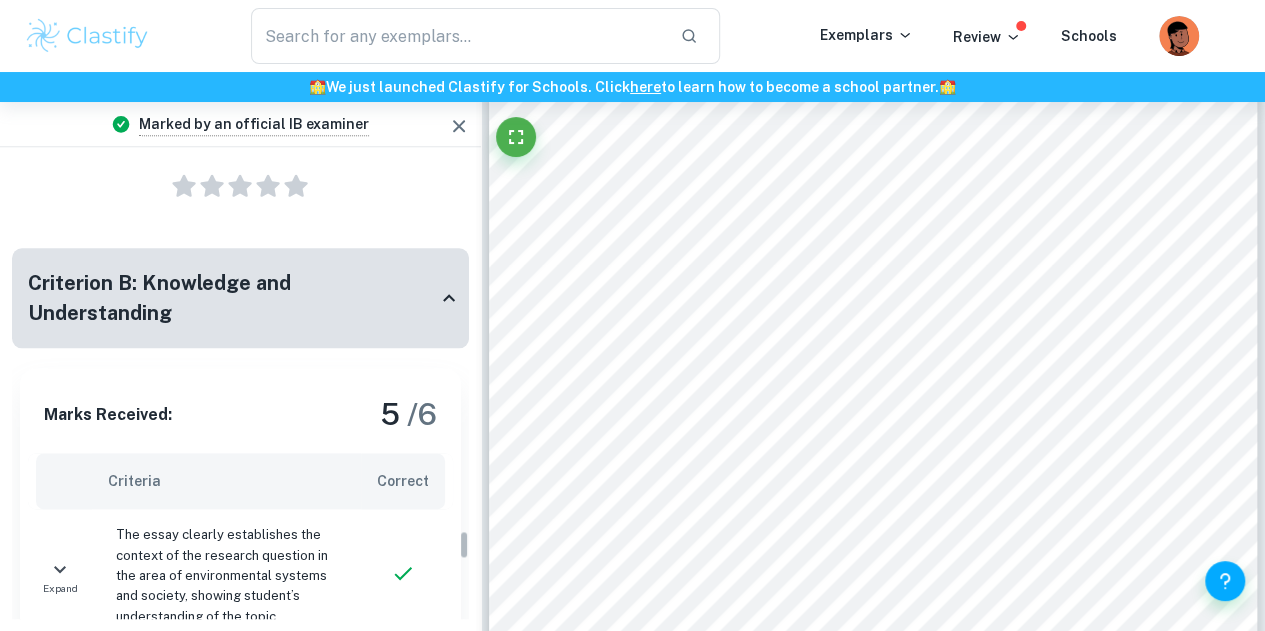 scroll, scrollTop: 5802, scrollLeft: 0, axis: vertical 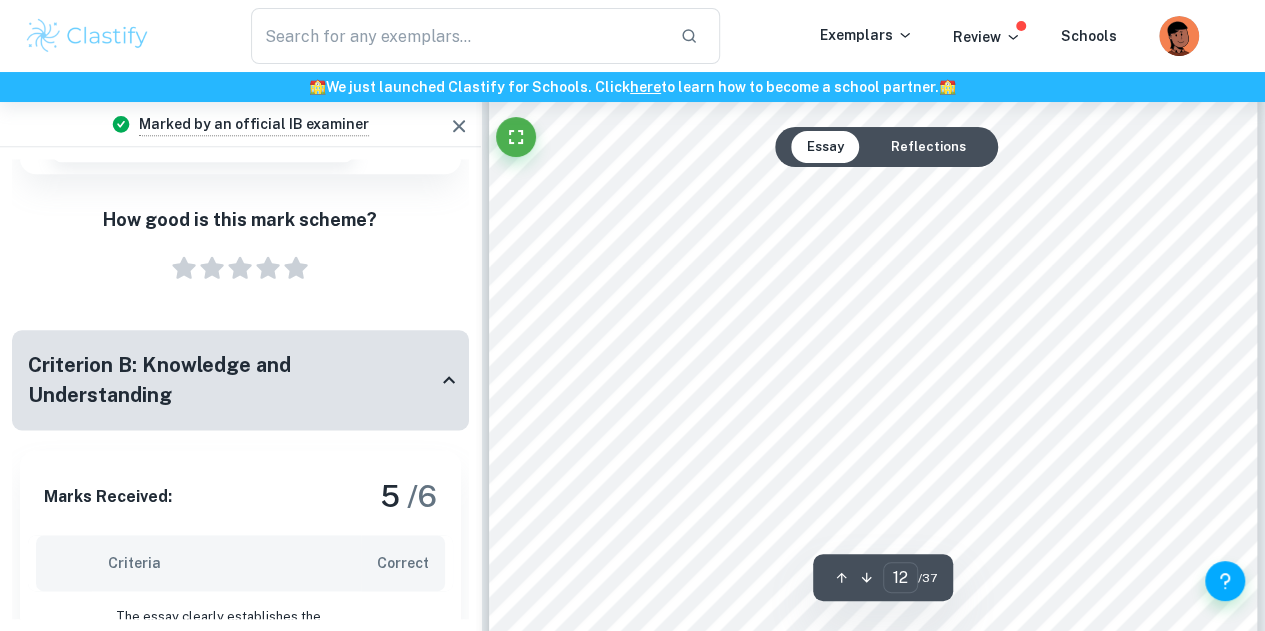 click 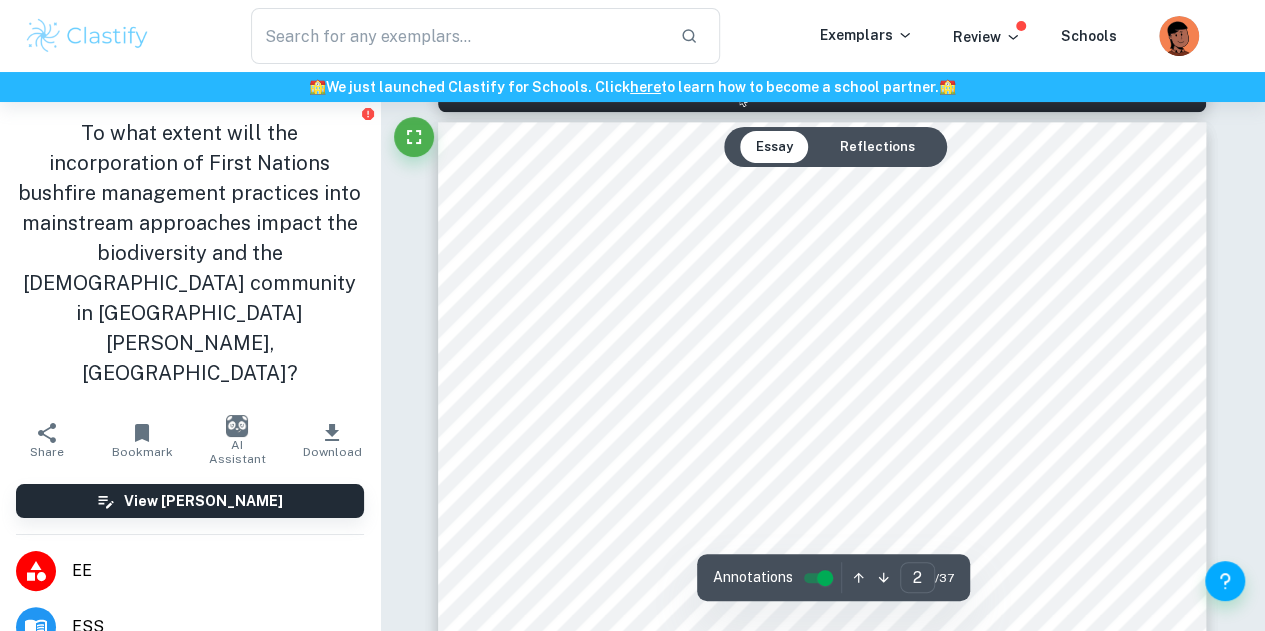 scroll, scrollTop: 1277, scrollLeft: 0, axis: vertical 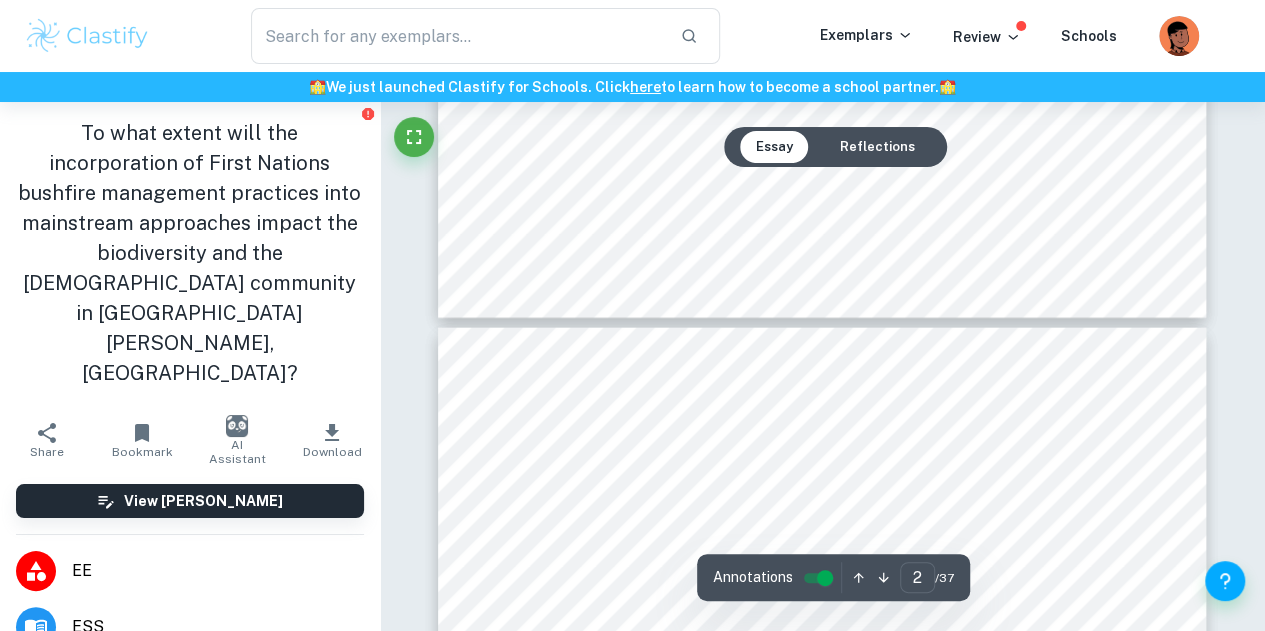 type on "3" 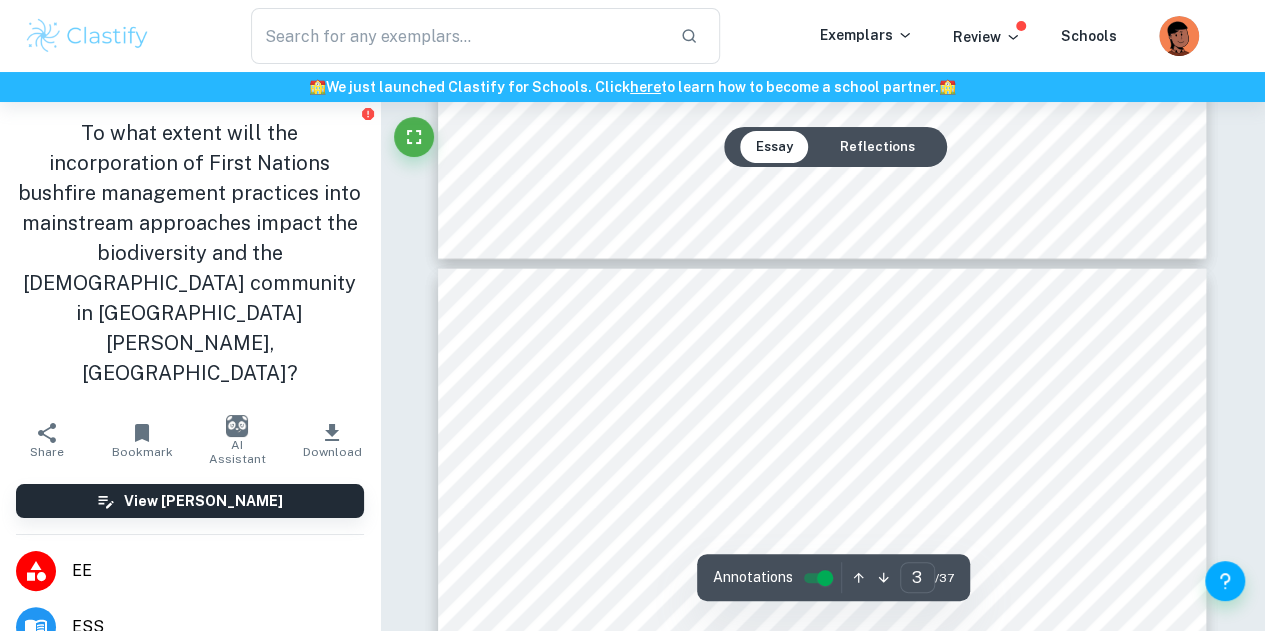 scroll, scrollTop: 2167, scrollLeft: 0, axis: vertical 